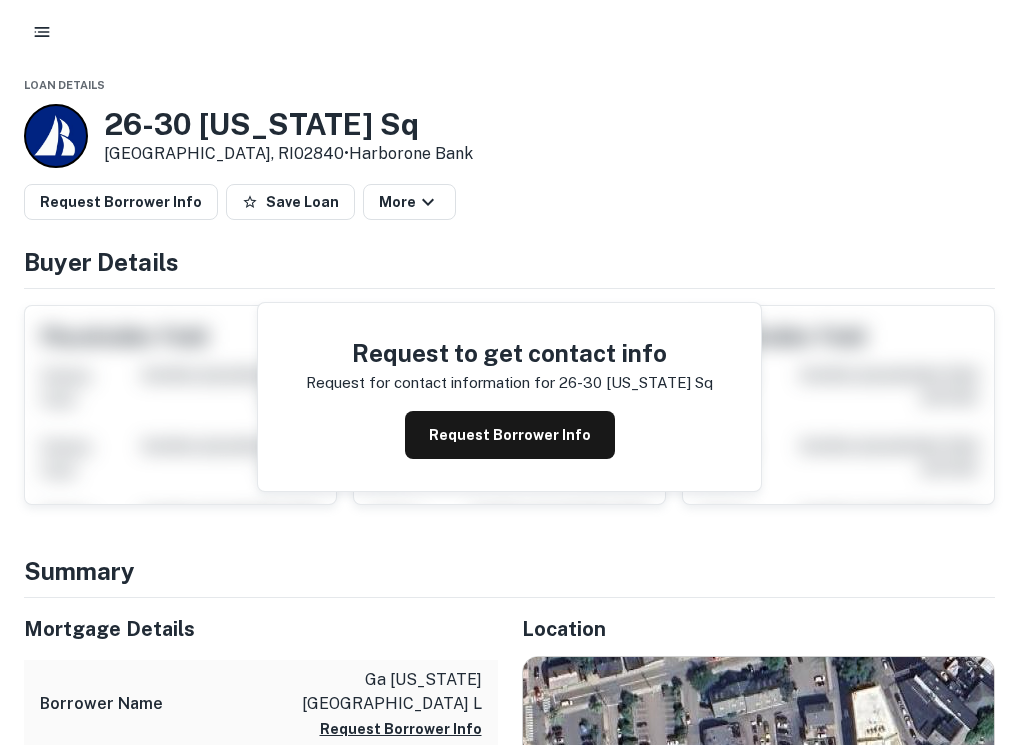 scroll, scrollTop: 0, scrollLeft: 0, axis: both 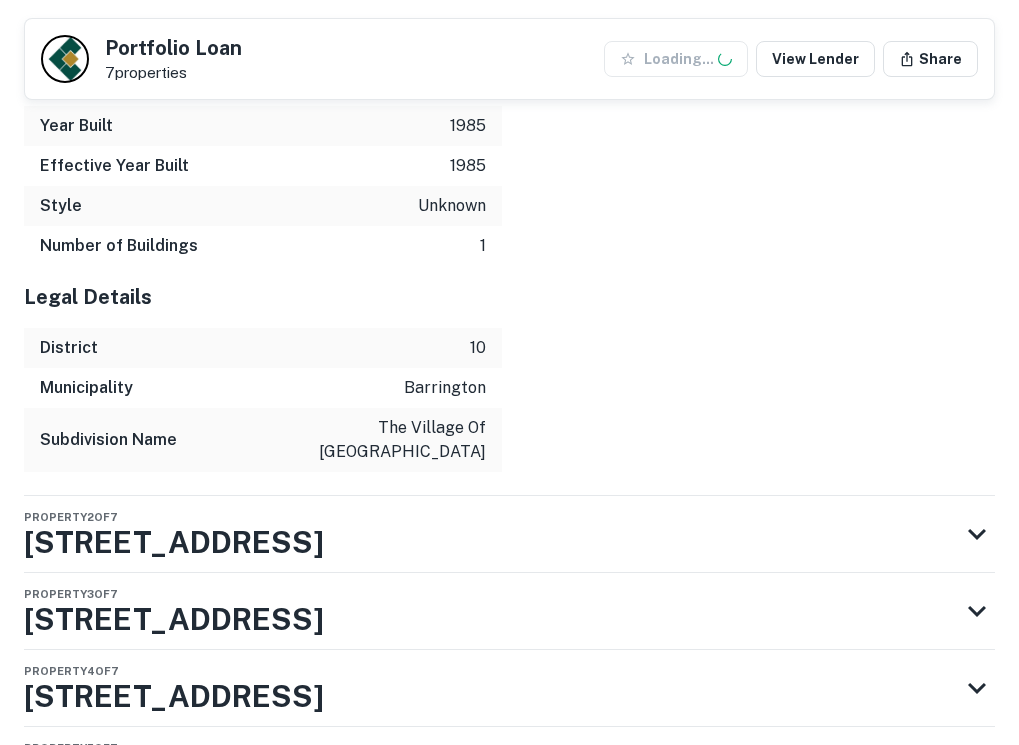 click on "Portfolio Loan 7  properties Loading... View Lender Share Buyer Details Request to get contact info Request for contact information for  219 s grove ave Request Borrower Info Placeholder Field Display Field Another placeholder field and text Display Field Another placeholder field and text Display Field Another placeholder field and text Display Field Another placeholder field and text Display Field Another placeholder field and text Display Field Another placeholder field and text Placeholder Field Display Field Another placeholder field and text Display Field Another placeholder field and text Display Field Another placeholder field and text Display Field Another placeholder field and text Display Field Another placeholder field and text Display Field Another placeholder field and text Placeholder Field Display Field Another placeholder field and text Display Field Another placeholder field and text Display Field Another placeholder field and text Display Field Another placeholder field and text 7 +" at bounding box center [509, -1776] 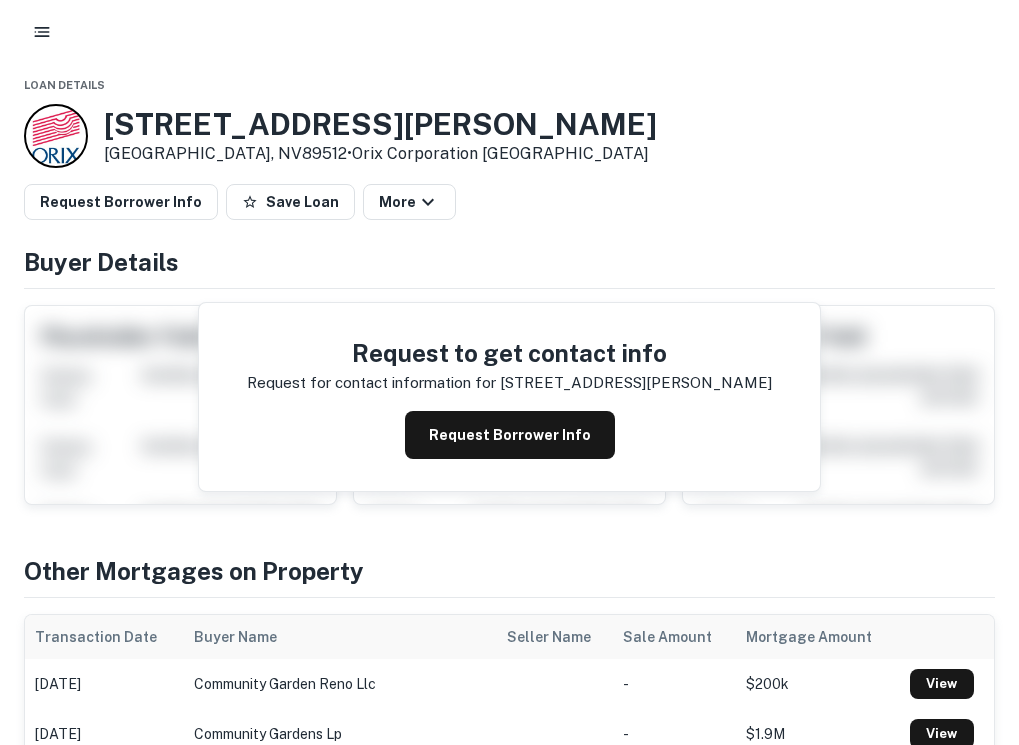 scroll, scrollTop: 0, scrollLeft: 0, axis: both 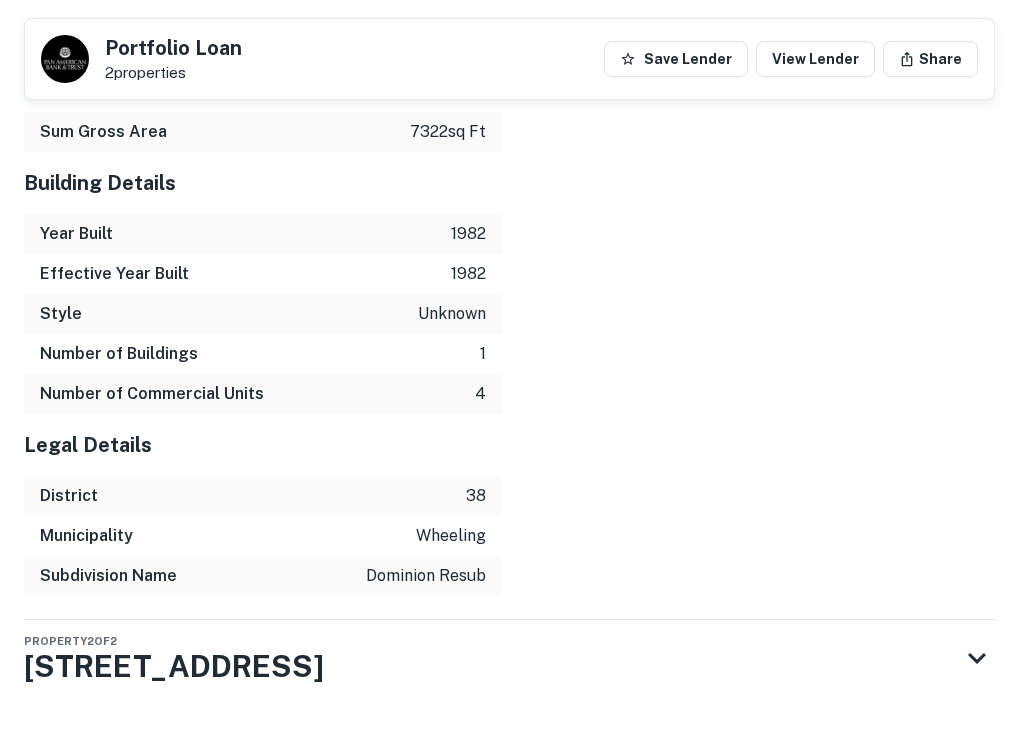drag, startPoint x: 1026, startPoint y: 84, endPoint x: 971, endPoint y: 613, distance: 531.8515 